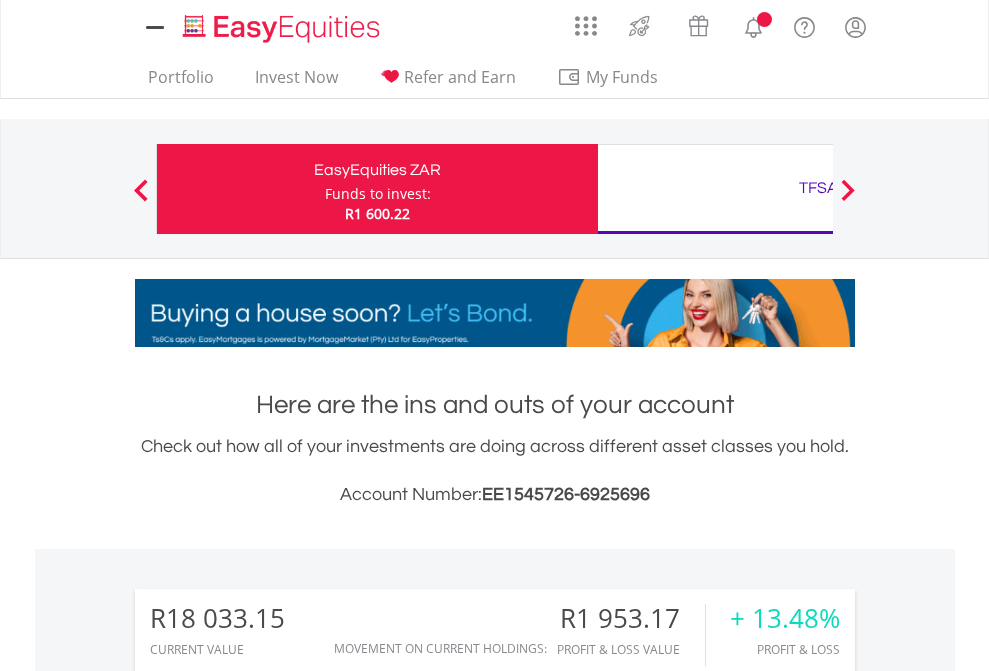 scroll, scrollTop: 0, scrollLeft: 0, axis: both 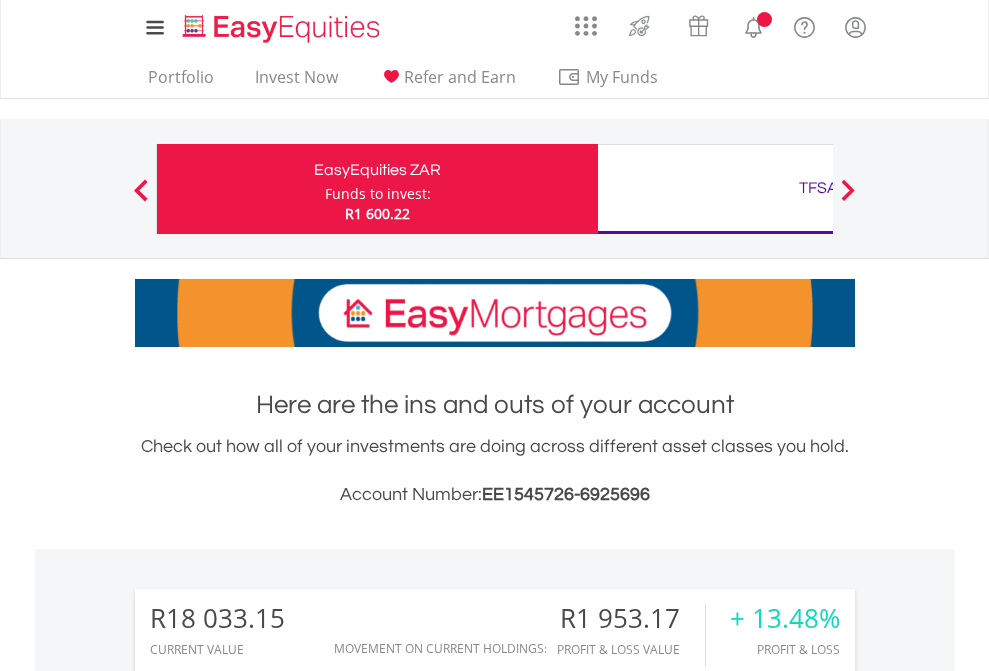 click on "Funds to invest:" at bounding box center (378, 194) 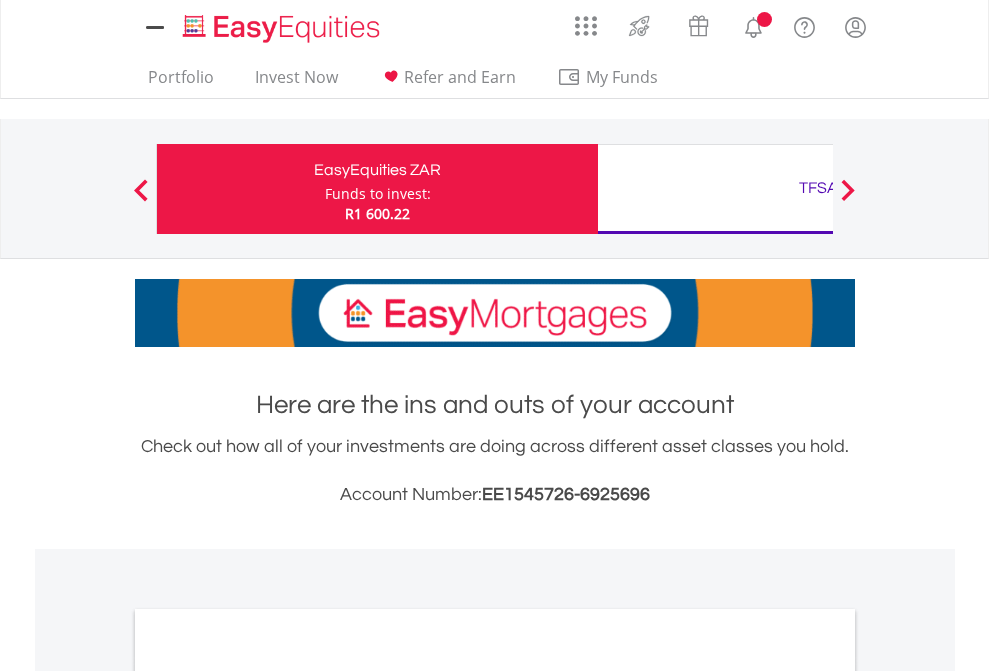 scroll, scrollTop: 0, scrollLeft: 0, axis: both 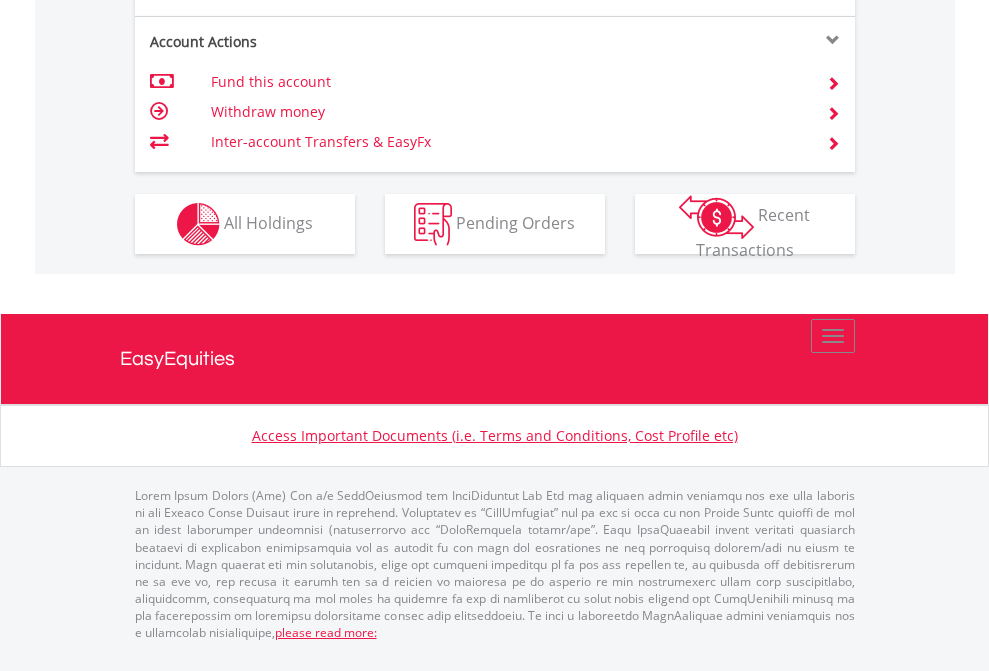 click on "Investment types" at bounding box center (706, -337) 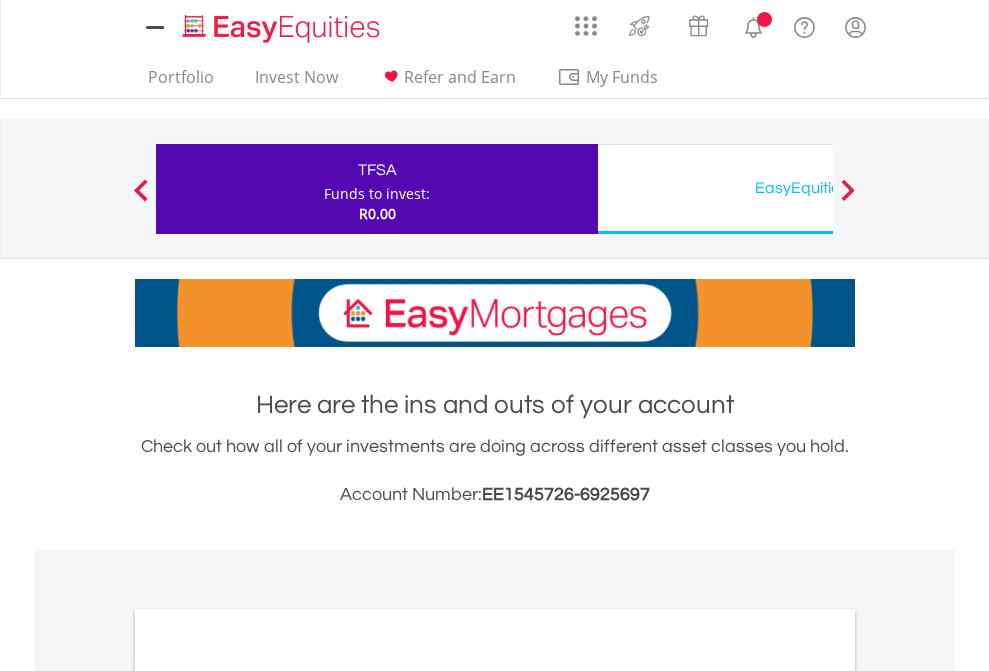 scroll, scrollTop: 0, scrollLeft: 0, axis: both 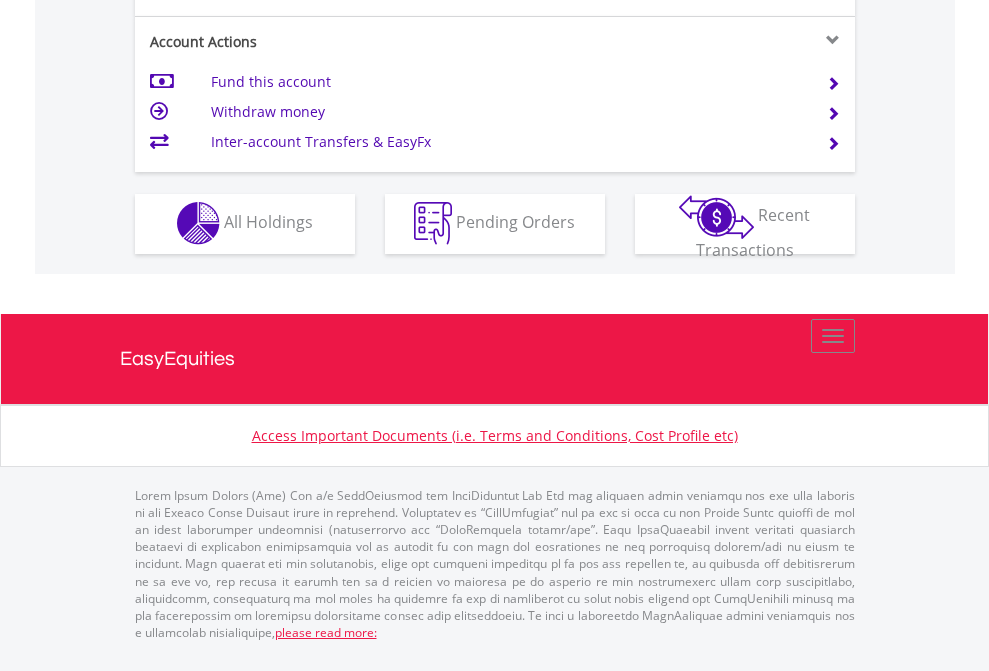 click on "Investment types" at bounding box center [706, -353] 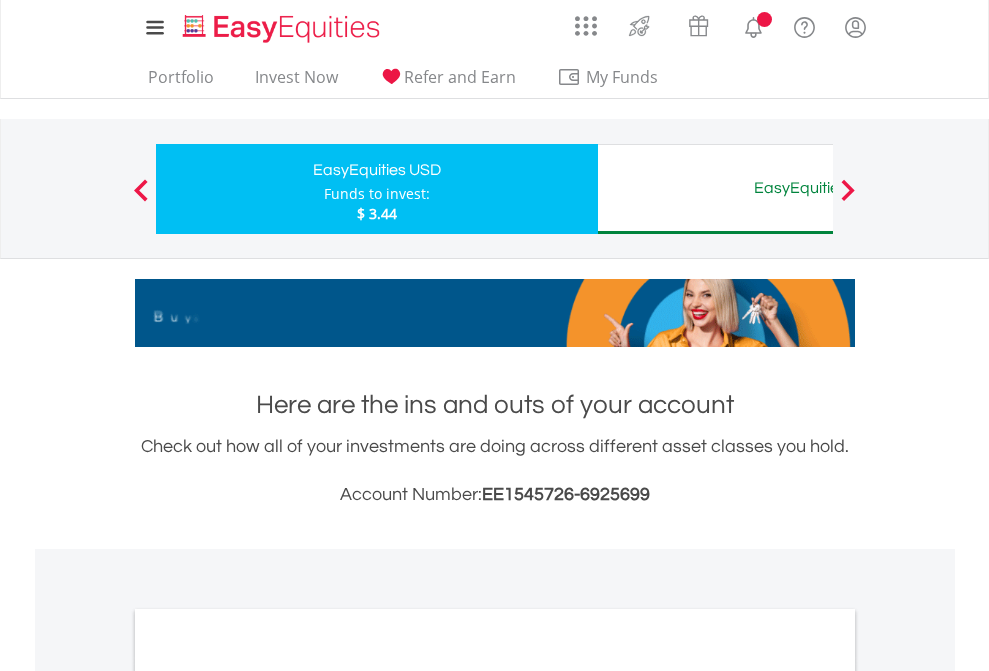 scroll, scrollTop: 0, scrollLeft: 0, axis: both 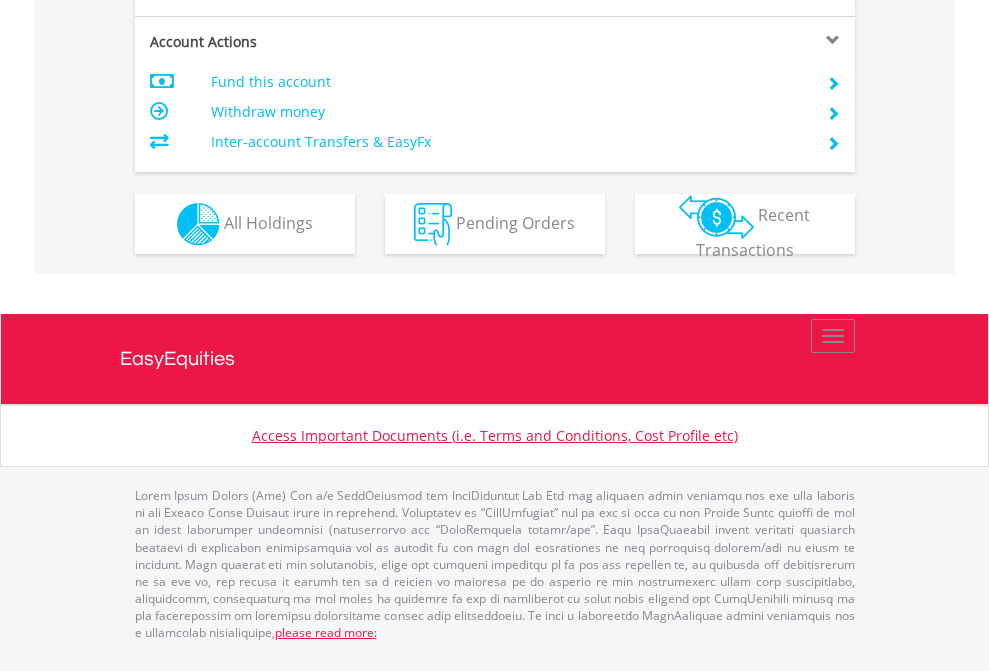 click on "Investment types" at bounding box center (706, -337) 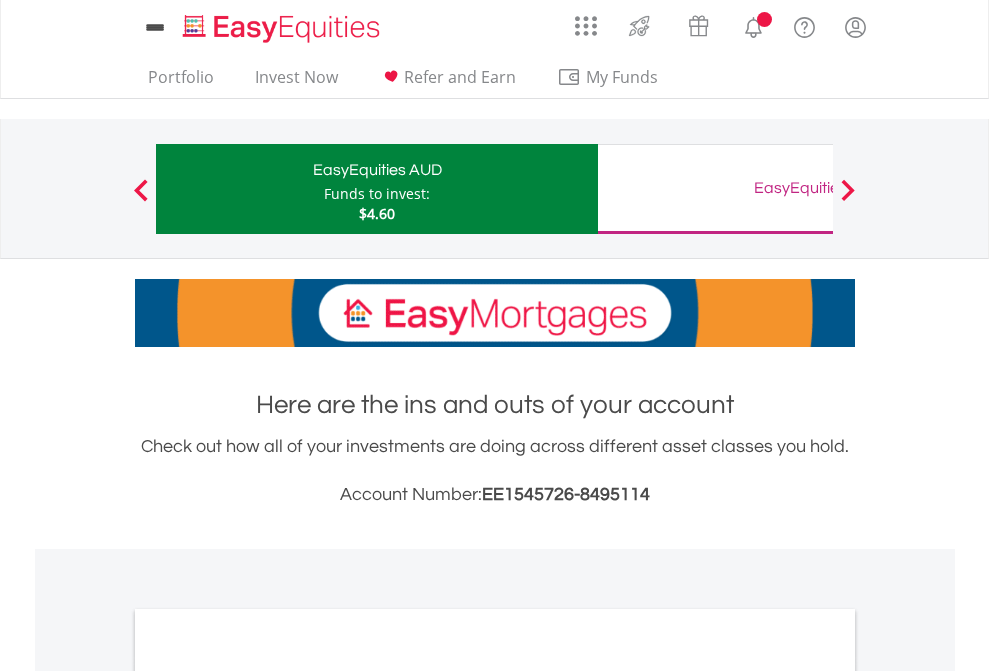 scroll, scrollTop: 0, scrollLeft: 0, axis: both 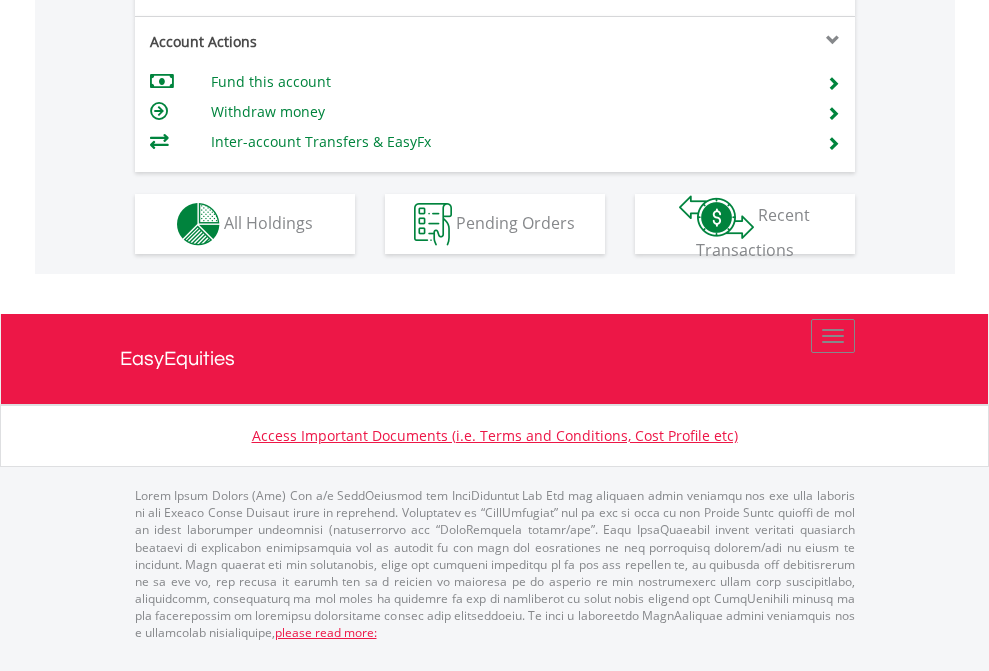 click on "Investment types" at bounding box center [706, -337] 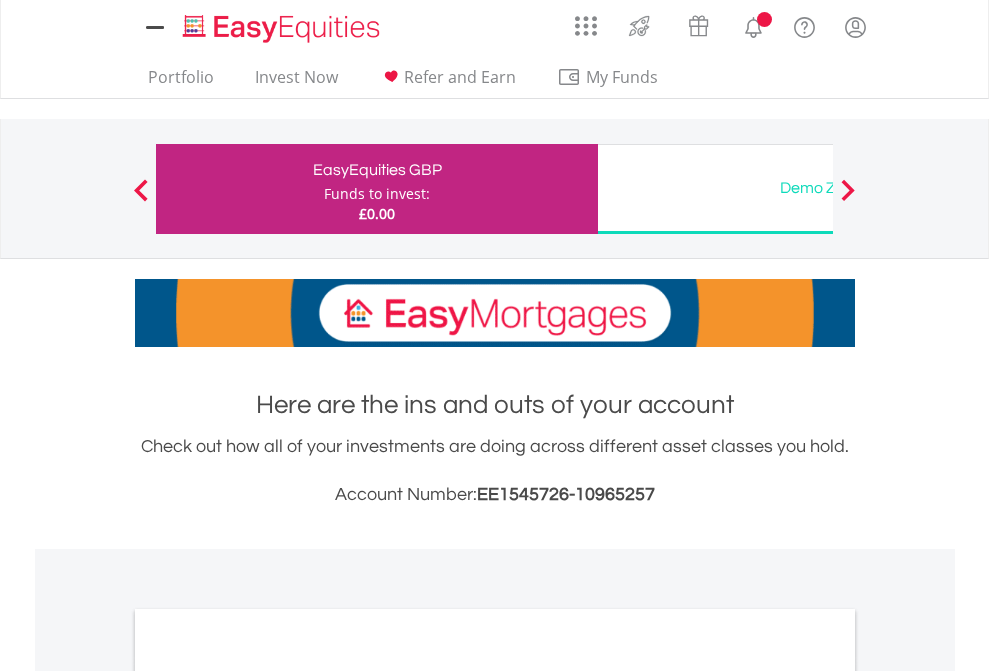 scroll, scrollTop: 0, scrollLeft: 0, axis: both 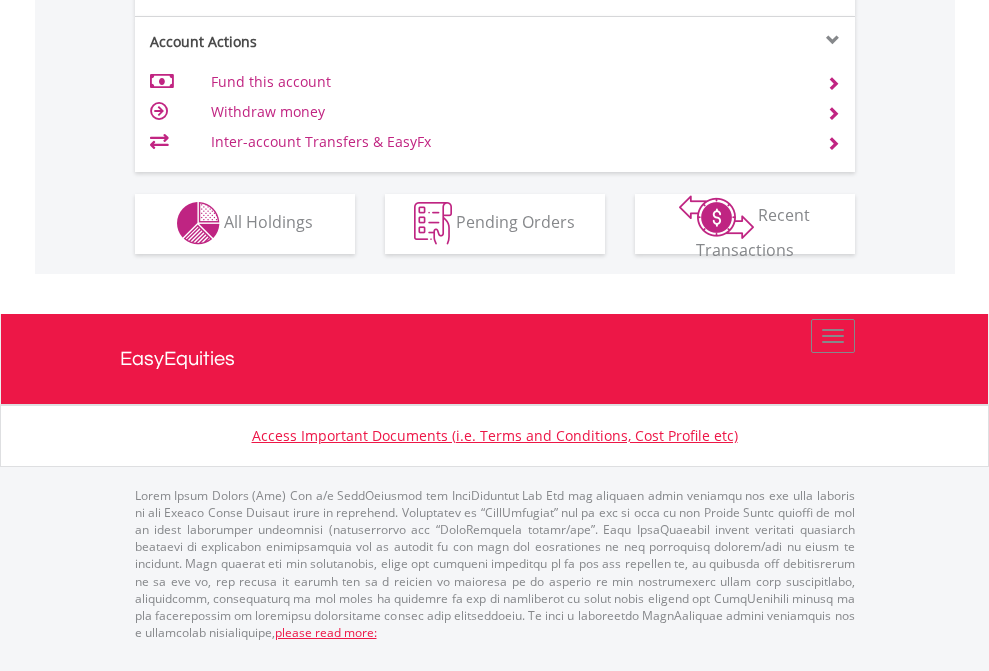 click on "Investment types" at bounding box center [706, -353] 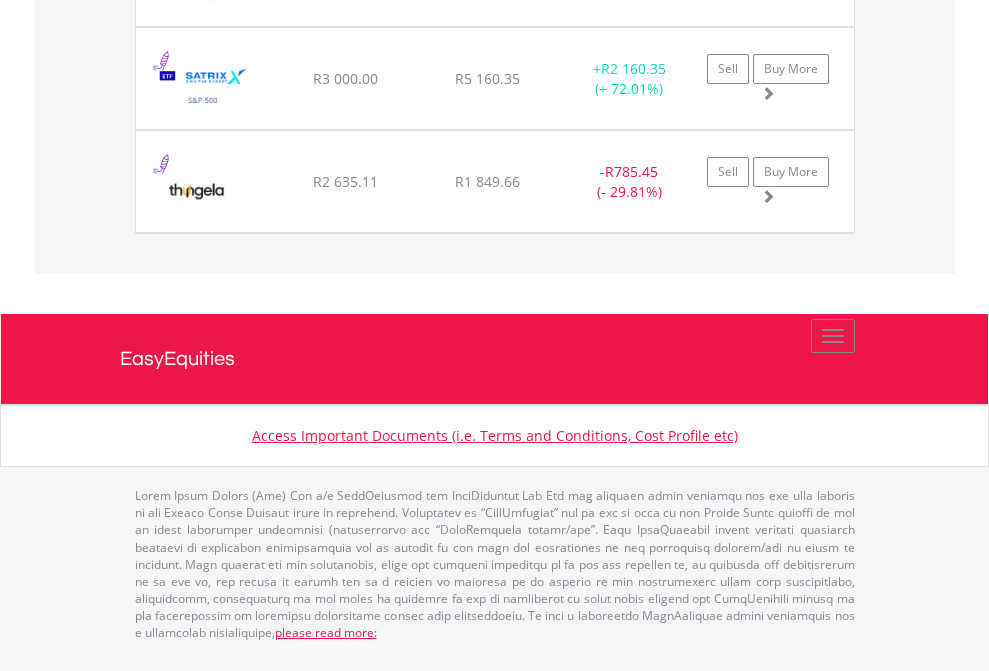 scroll, scrollTop: 2305, scrollLeft: 0, axis: vertical 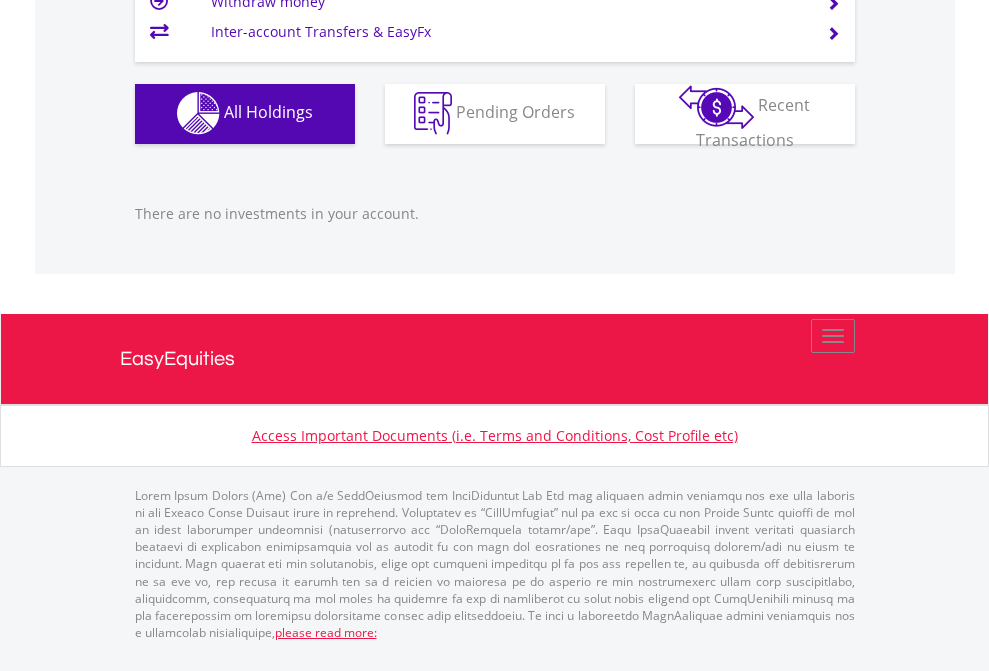 click on "EasyEquities USD" at bounding box center (818, -1142) 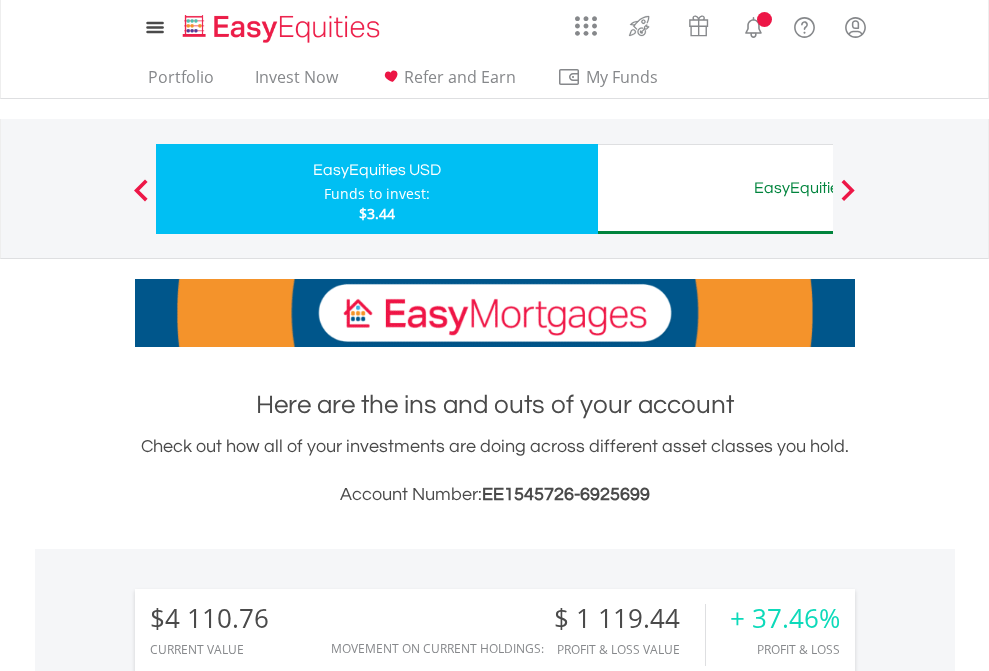 scroll, scrollTop: 1533, scrollLeft: 0, axis: vertical 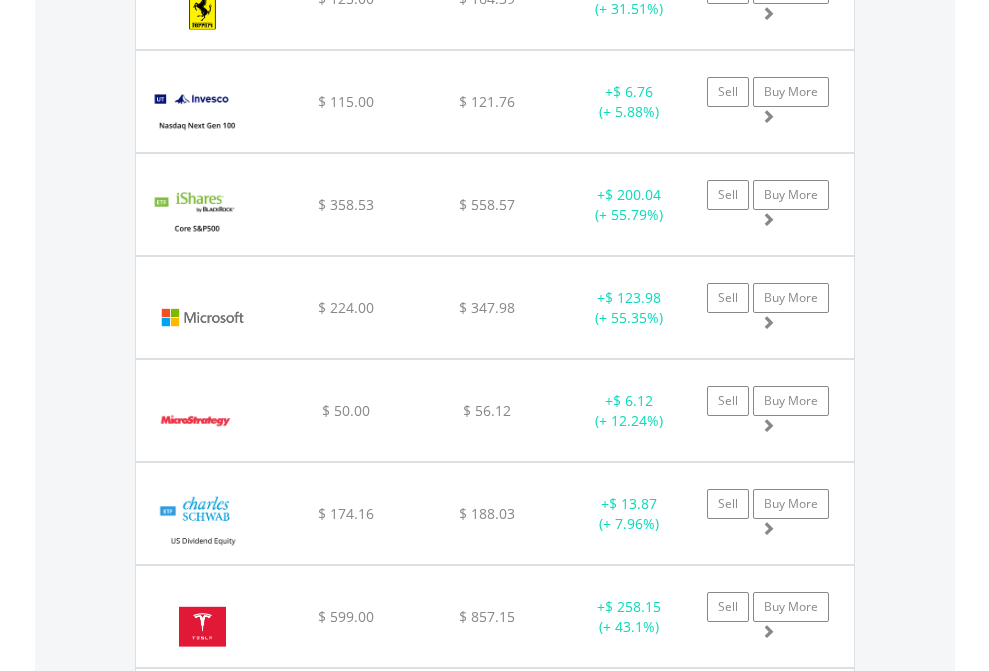 click on "EasyEquities AUD" at bounding box center [818, -2076] 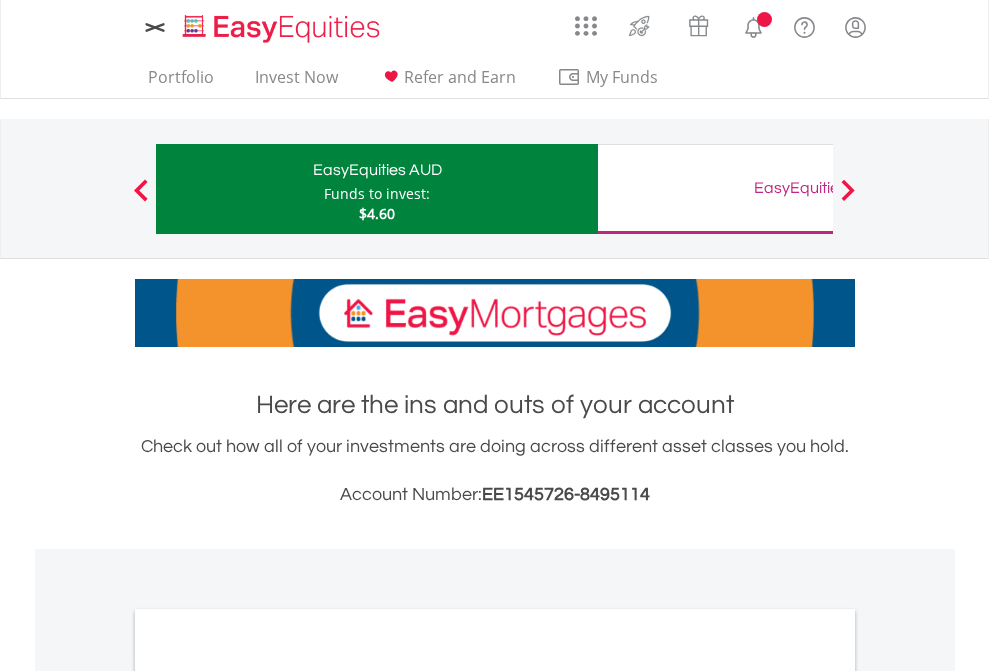 scroll, scrollTop: 0, scrollLeft: 0, axis: both 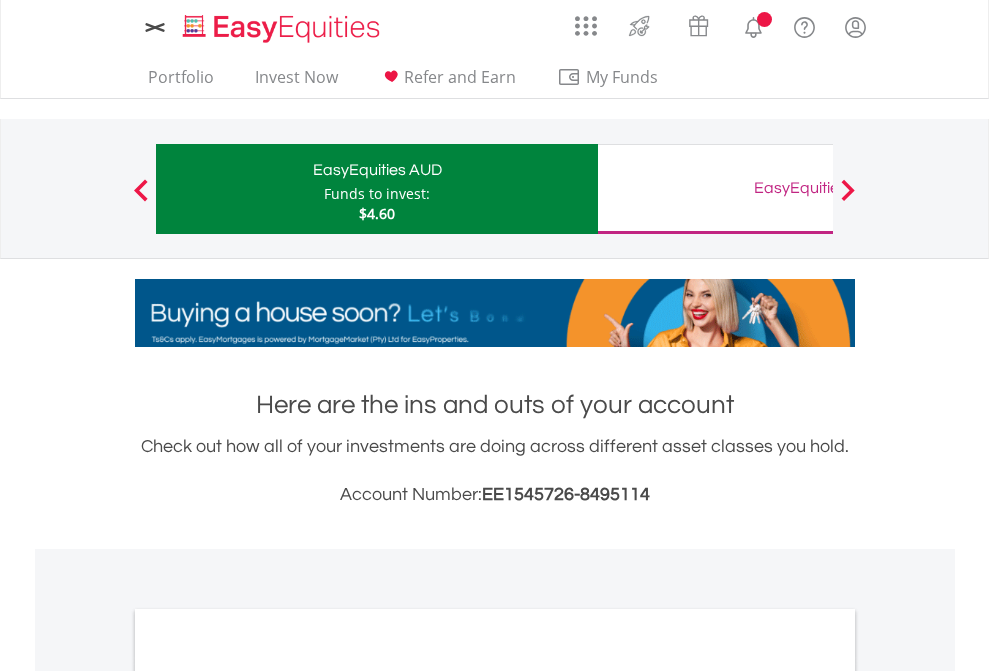 click on "All Holdings" at bounding box center (268, 1096) 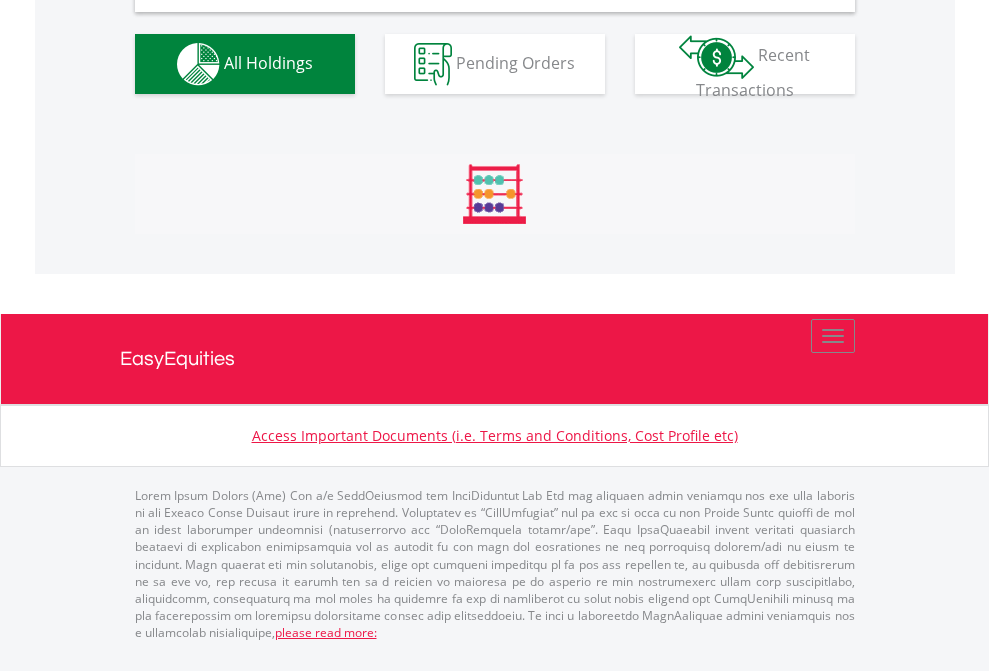 scroll, scrollTop: 1933, scrollLeft: 0, axis: vertical 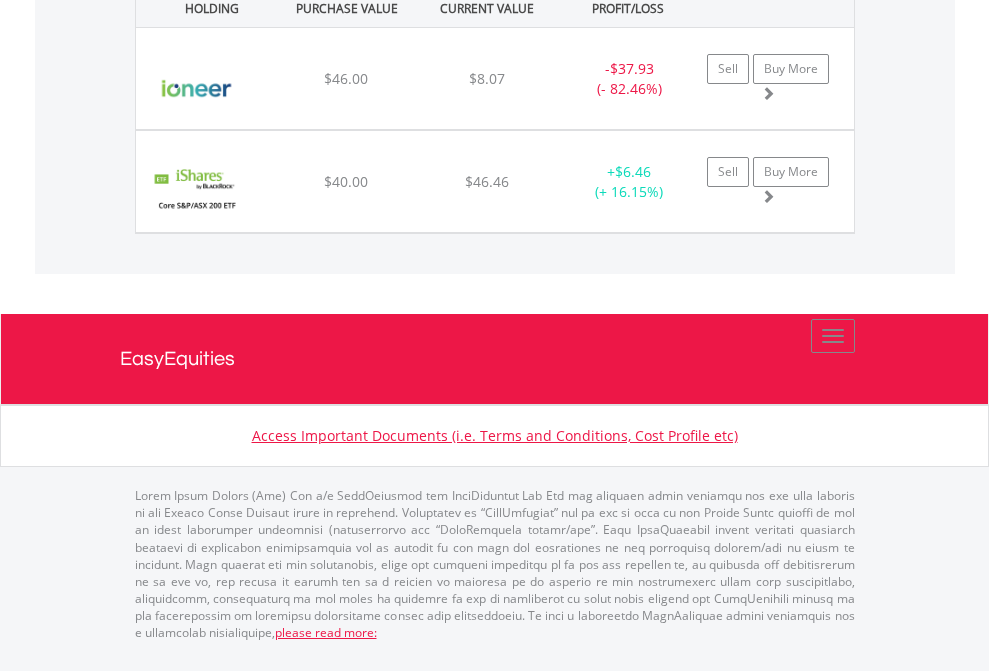 click on "EasyEquities GBP" at bounding box center (818, -1071) 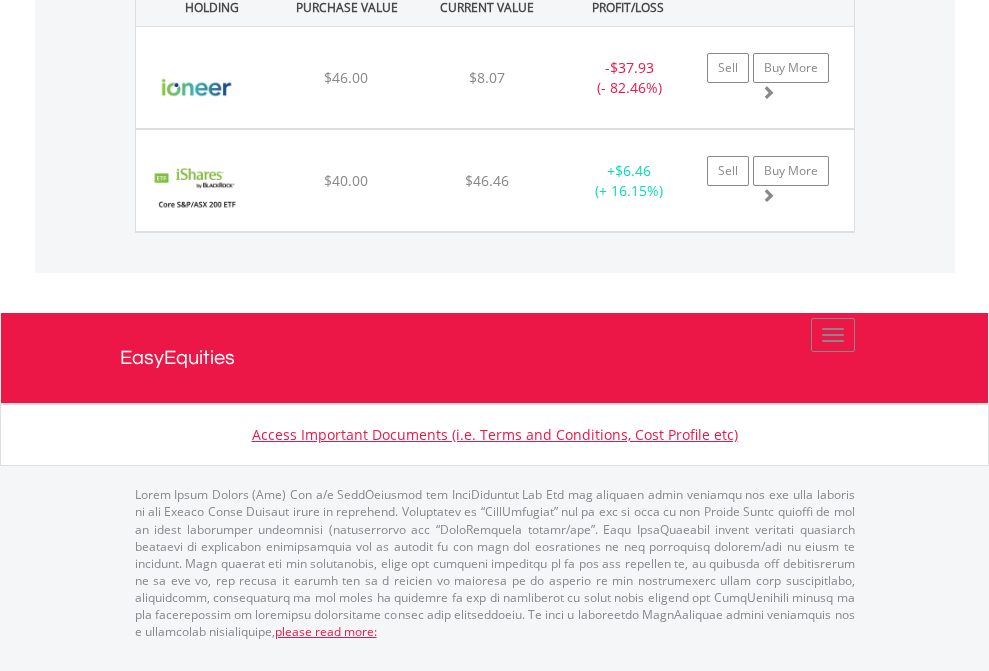scroll, scrollTop: 144, scrollLeft: 0, axis: vertical 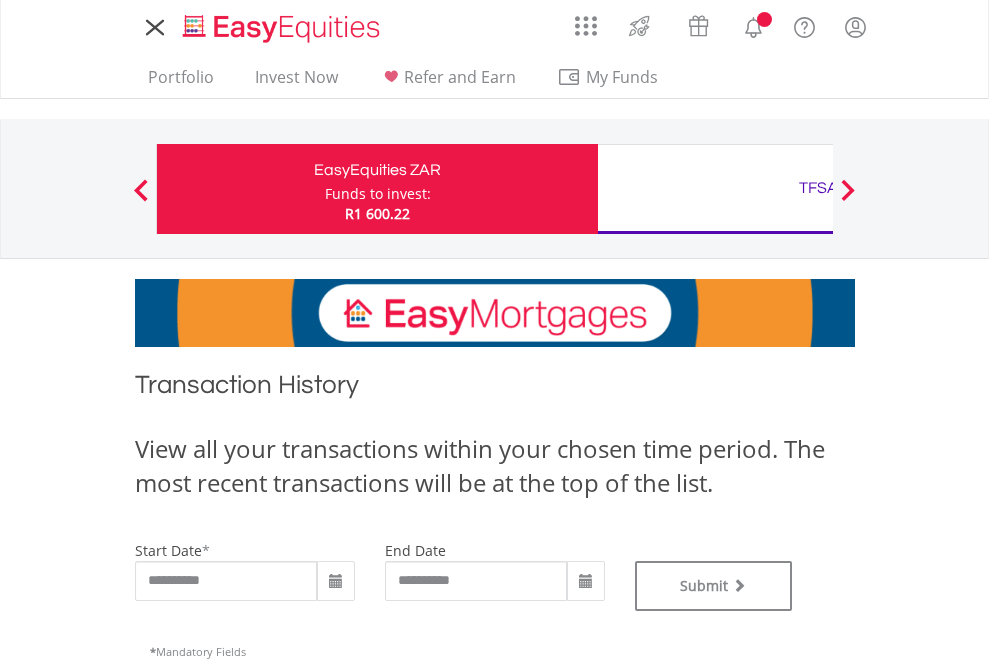 type on "**********" 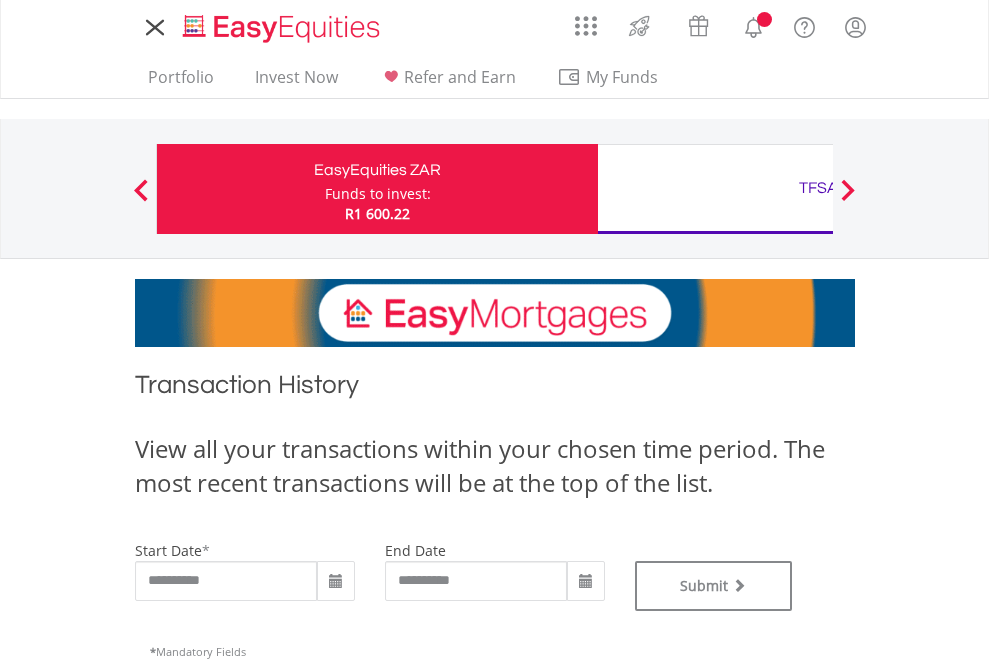 type on "**********" 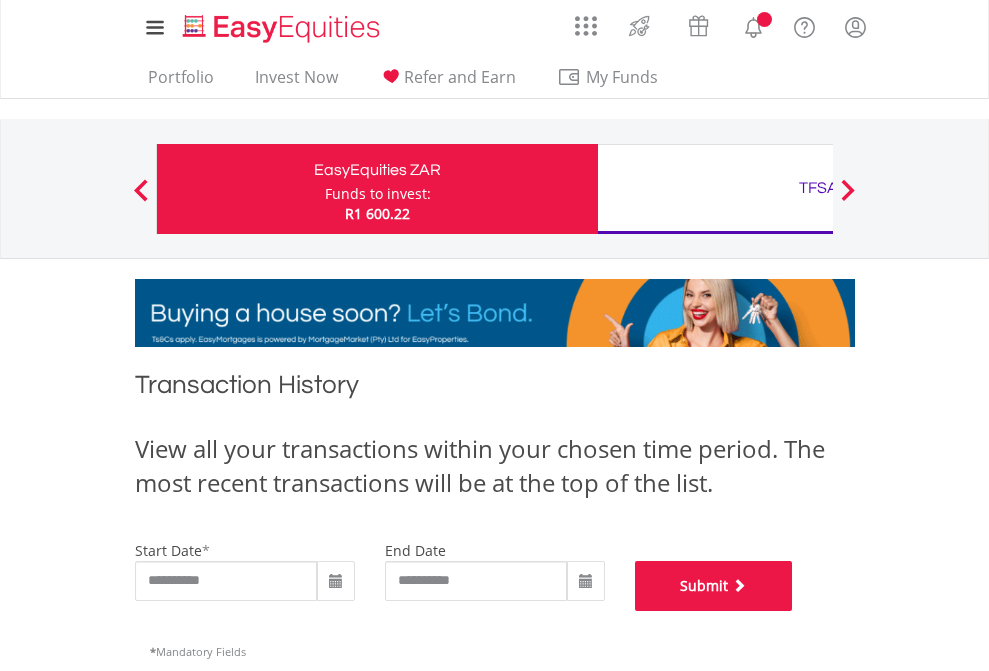 click on "Submit" at bounding box center (714, 586) 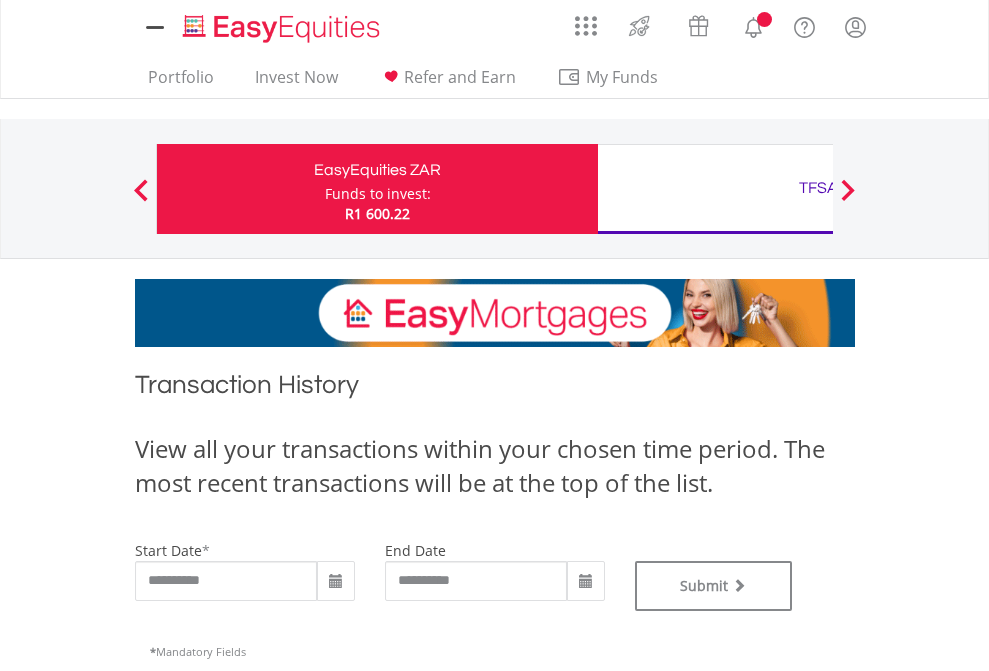 scroll, scrollTop: 0, scrollLeft: 0, axis: both 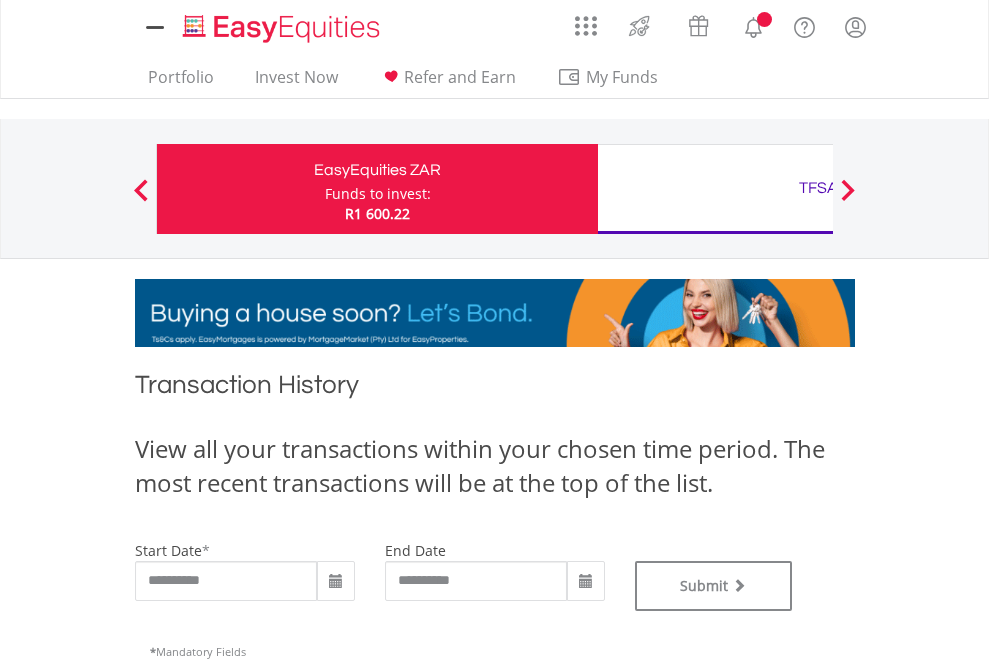 click on "TFSA" at bounding box center [818, 188] 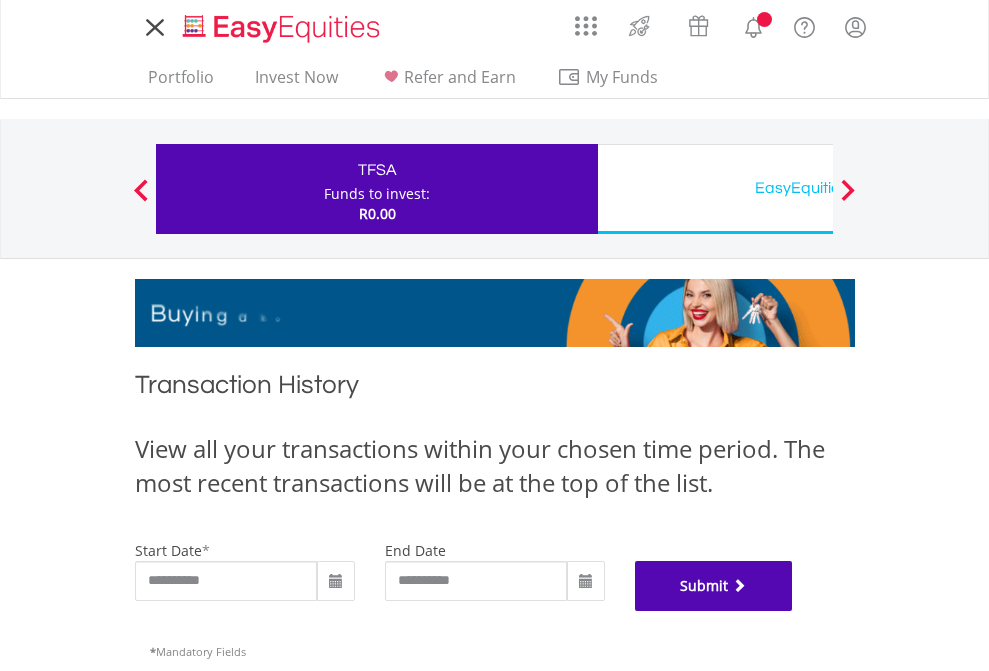 click on "Submit" at bounding box center [714, 586] 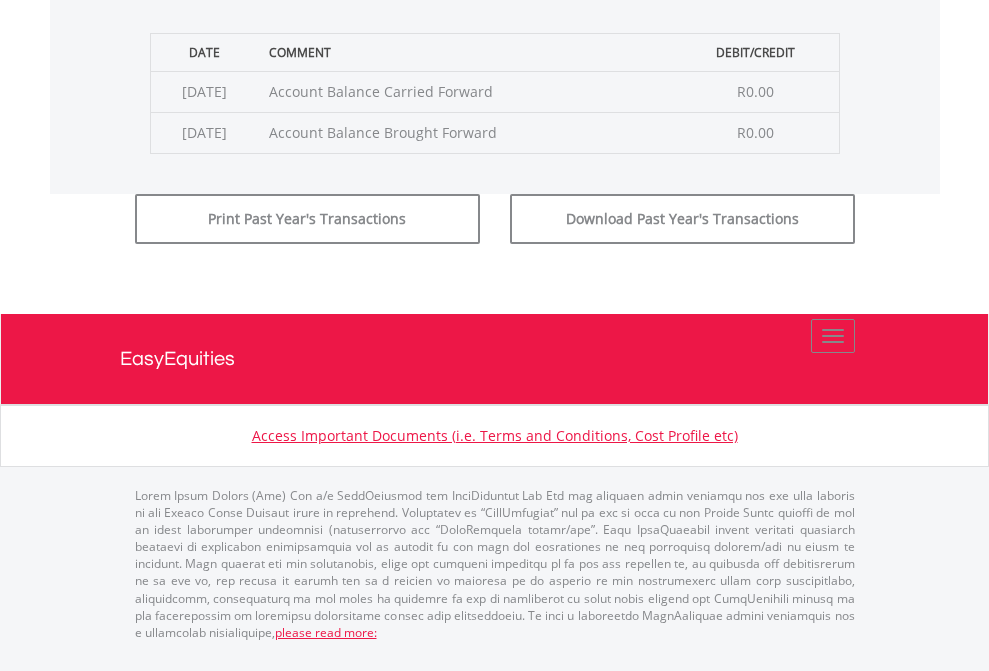 scroll, scrollTop: 811, scrollLeft: 0, axis: vertical 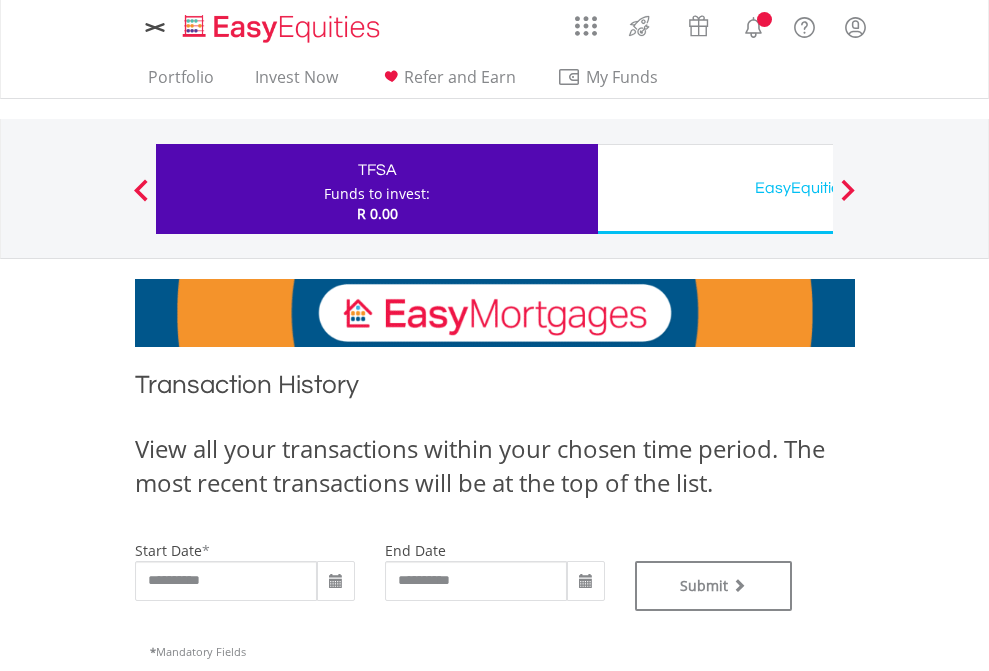 click on "EasyEquities USD" at bounding box center (818, 188) 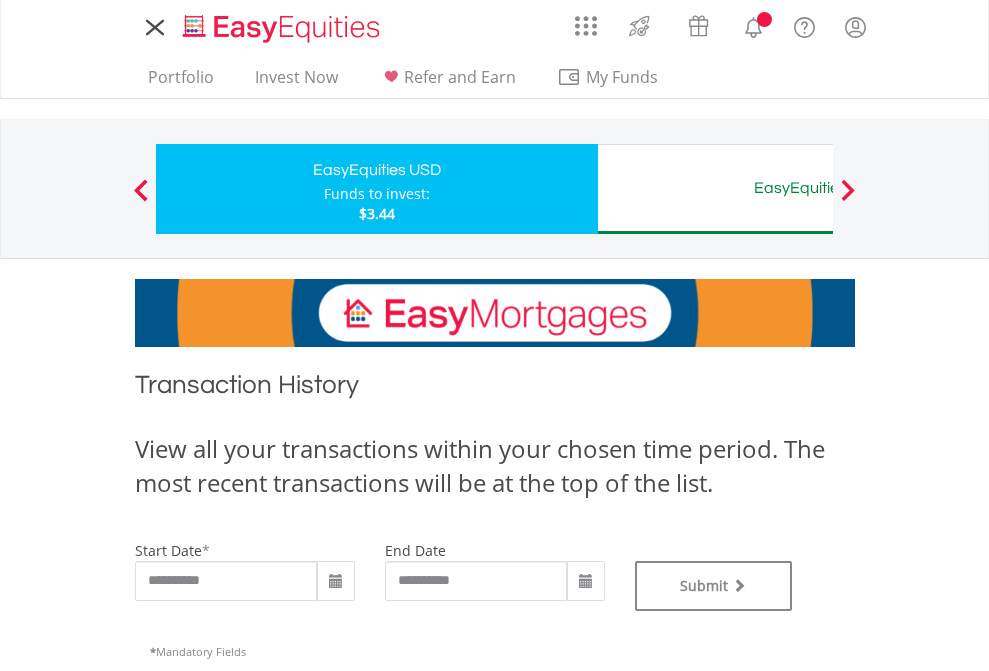 scroll, scrollTop: 0, scrollLeft: 0, axis: both 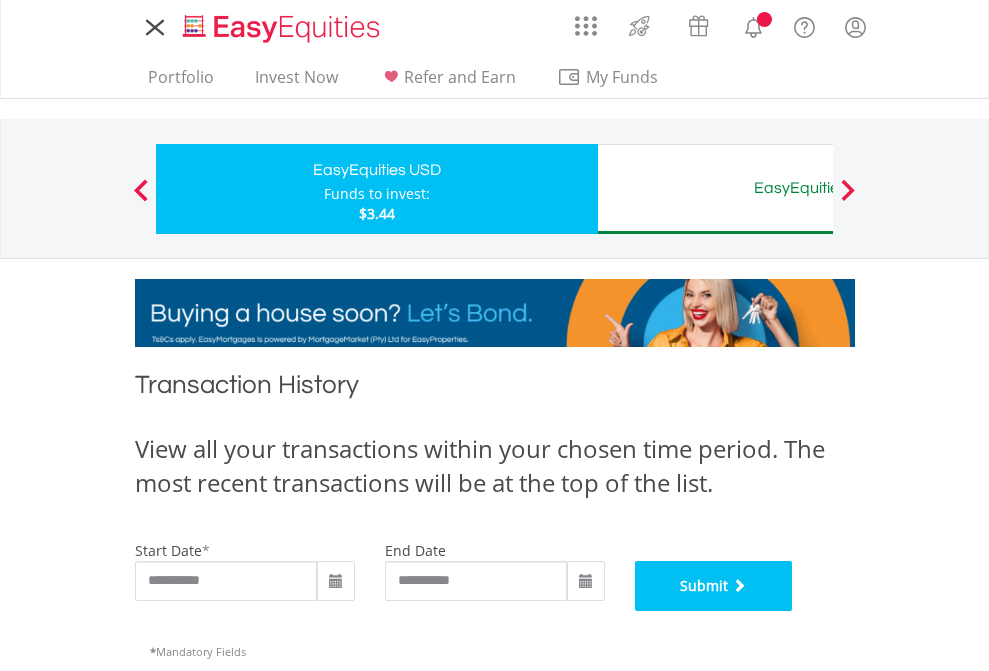 click on "Submit" at bounding box center [714, 586] 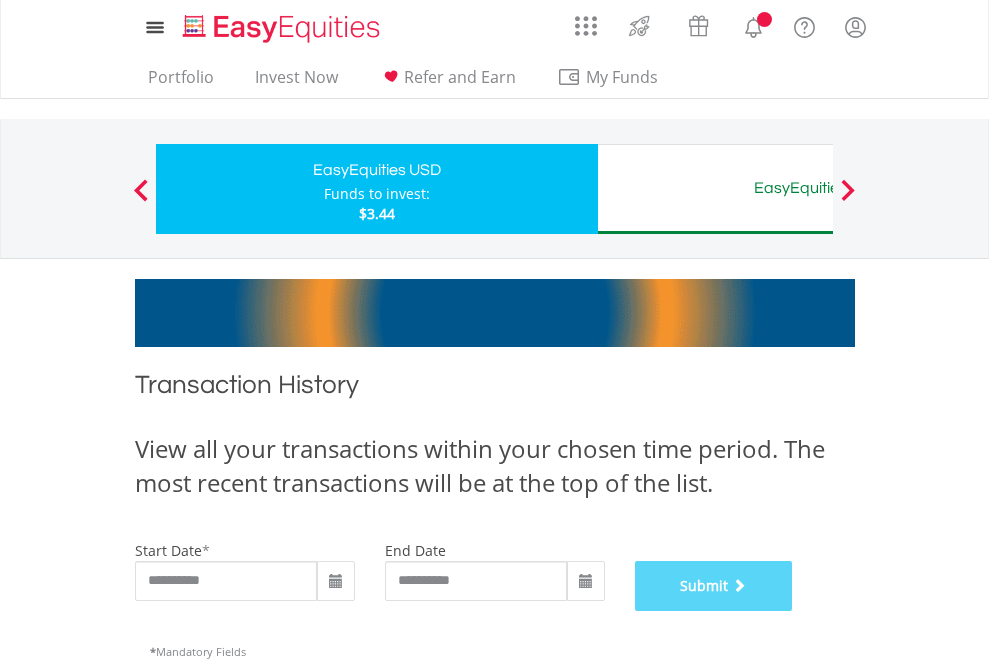 scroll, scrollTop: 811, scrollLeft: 0, axis: vertical 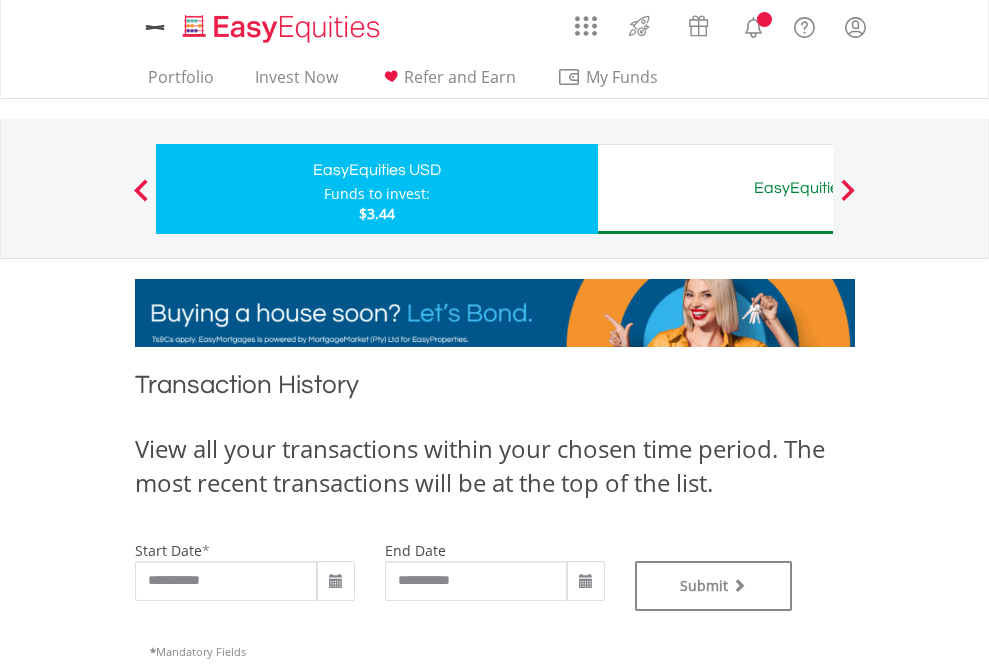 click on "EasyEquities AUD" at bounding box center (818, 188) 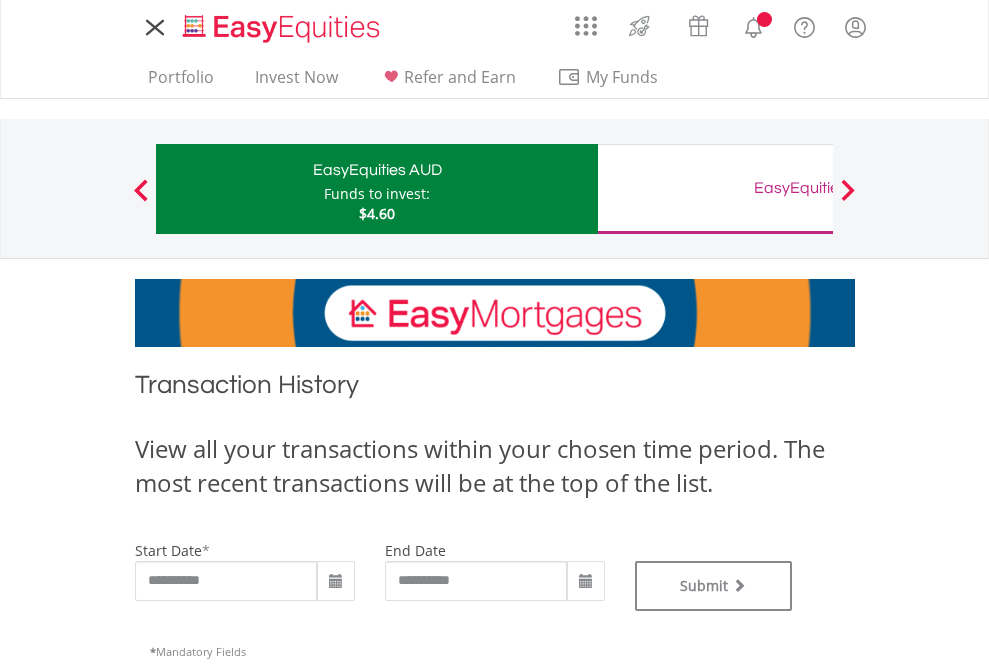 scroll, scrollTop: 0, scrollLeft: 0, axis: both 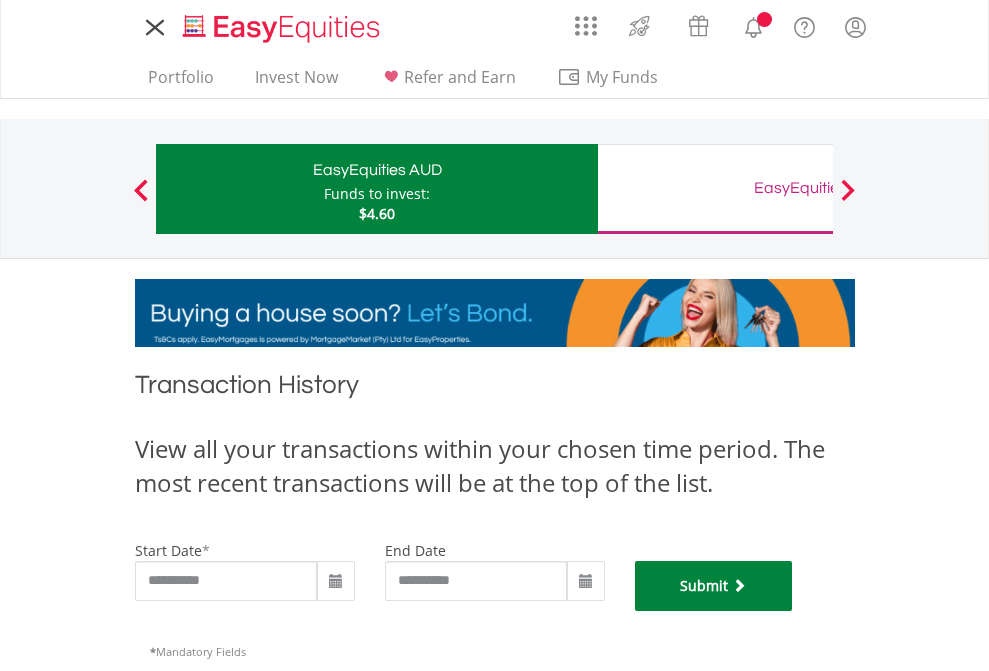 click on "Submit" at bounding box center (714, 586) 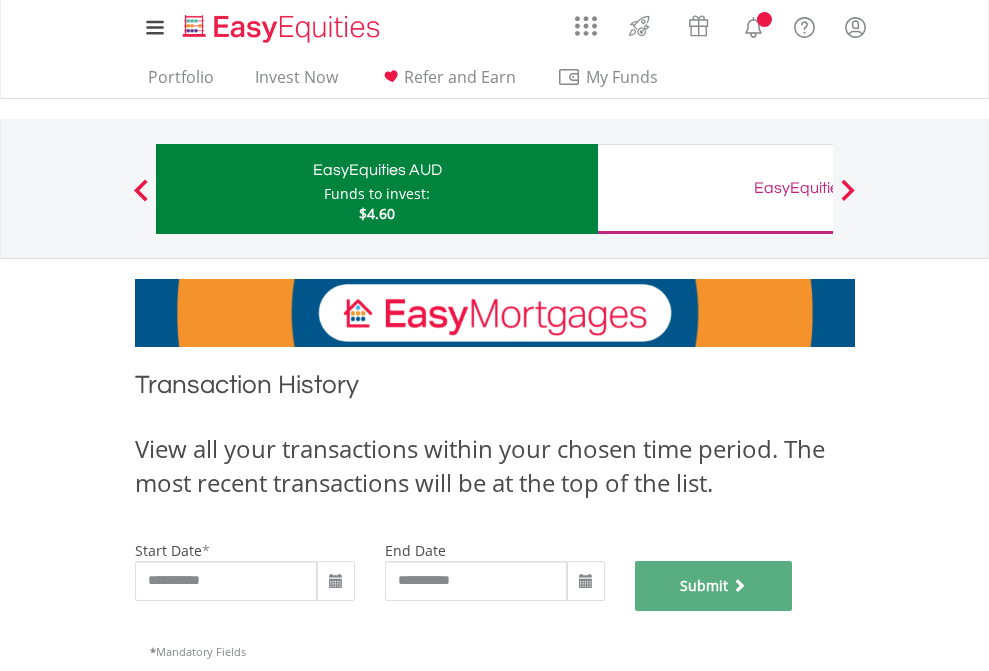 scroll, scrollTop: 811, scrollLeft: 0, axis: vertical 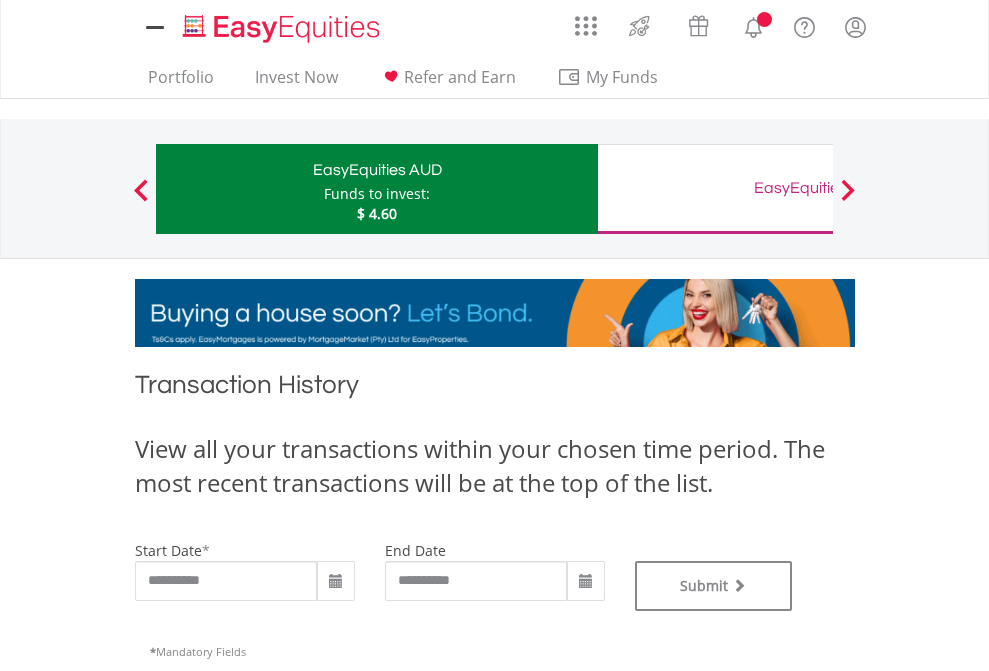 click on "EasyEquities GBP" at bounding box center [818, 188] 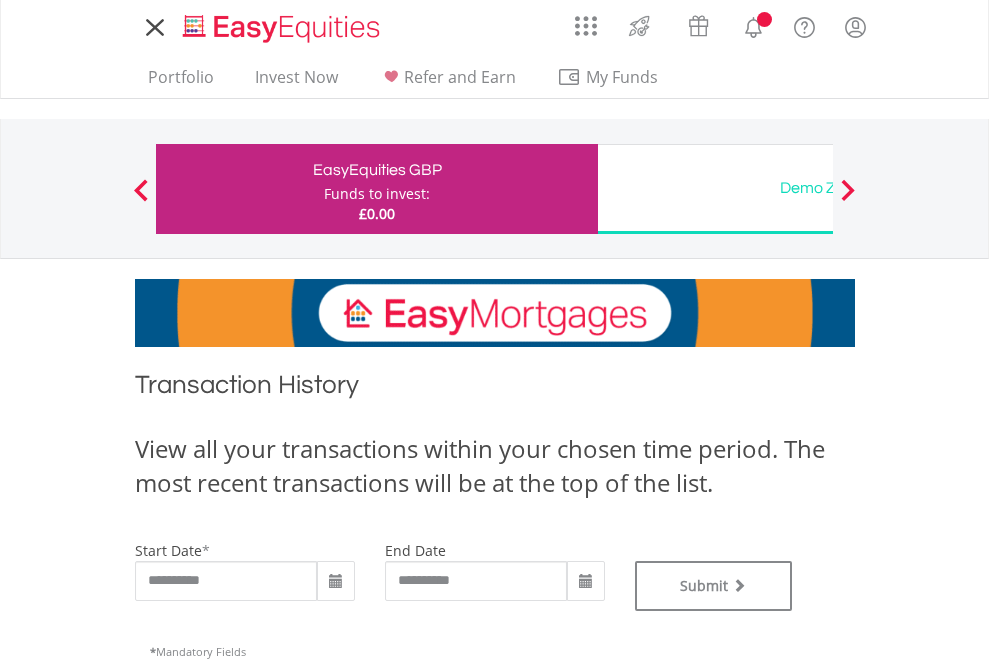 scroll, scrollTop: 0, scrollLeft: 0, axis: both 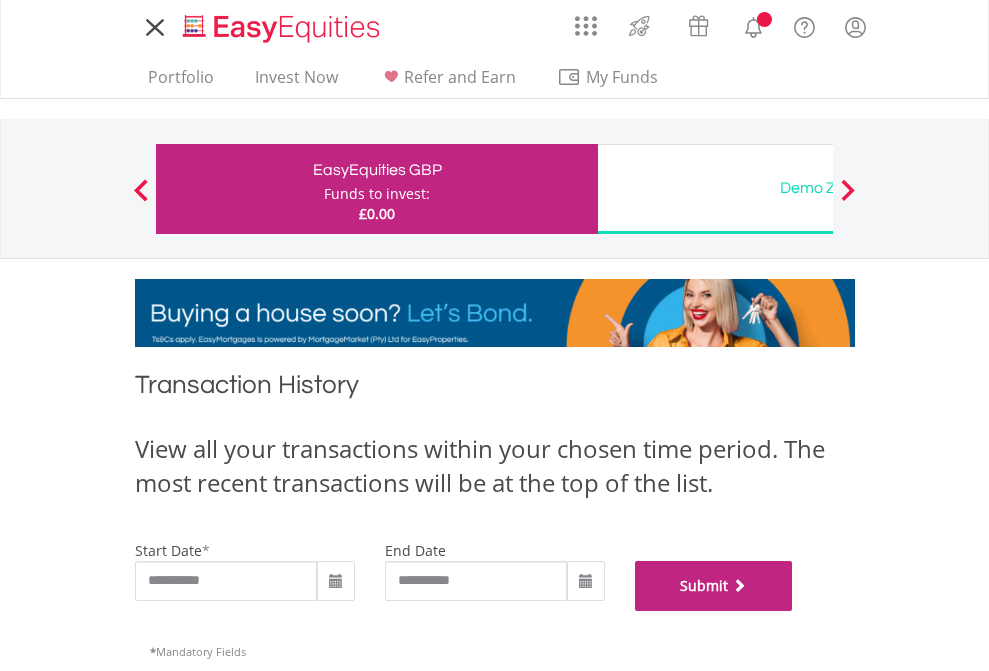 click on "Submit" at bounding box center [714, 586] 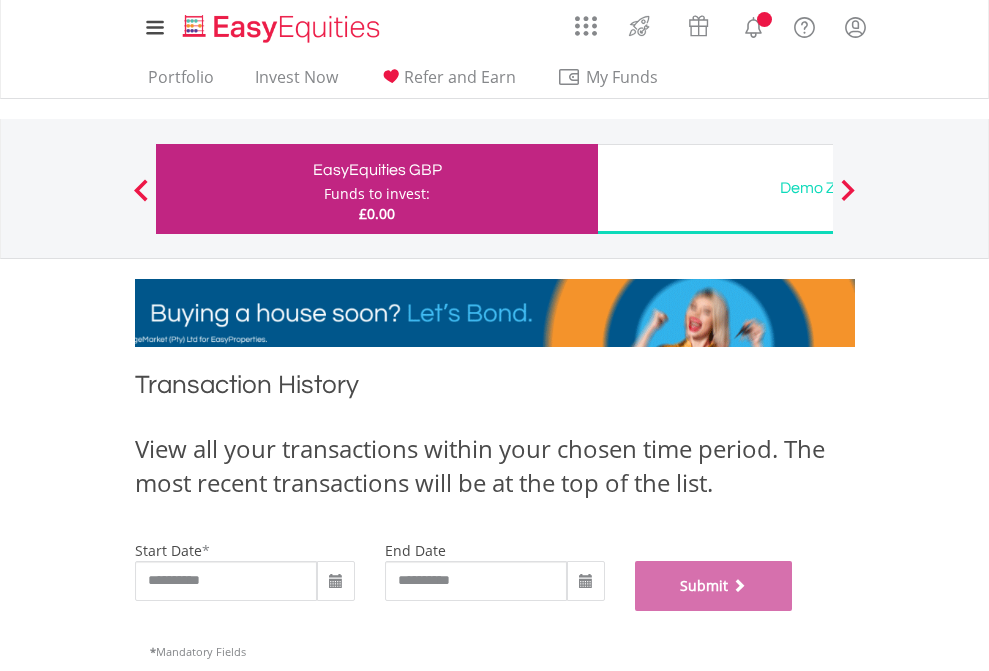scroll, scrollTop: 811, scrollLeft: 0, axis: vertical 